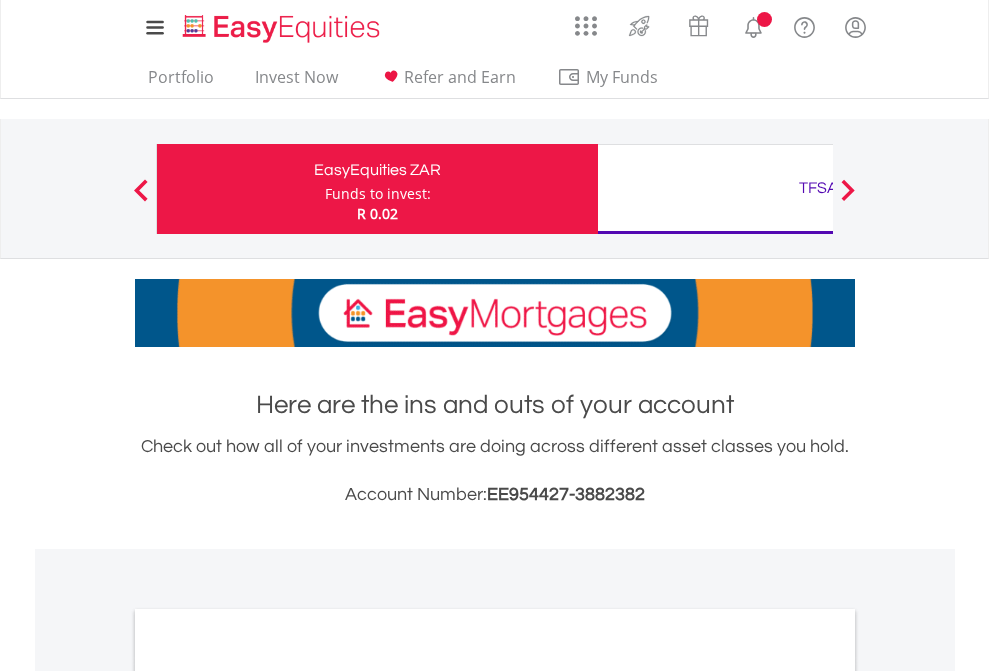 scroll, scrollTop: 0, scrollLeft: 0, axis: both 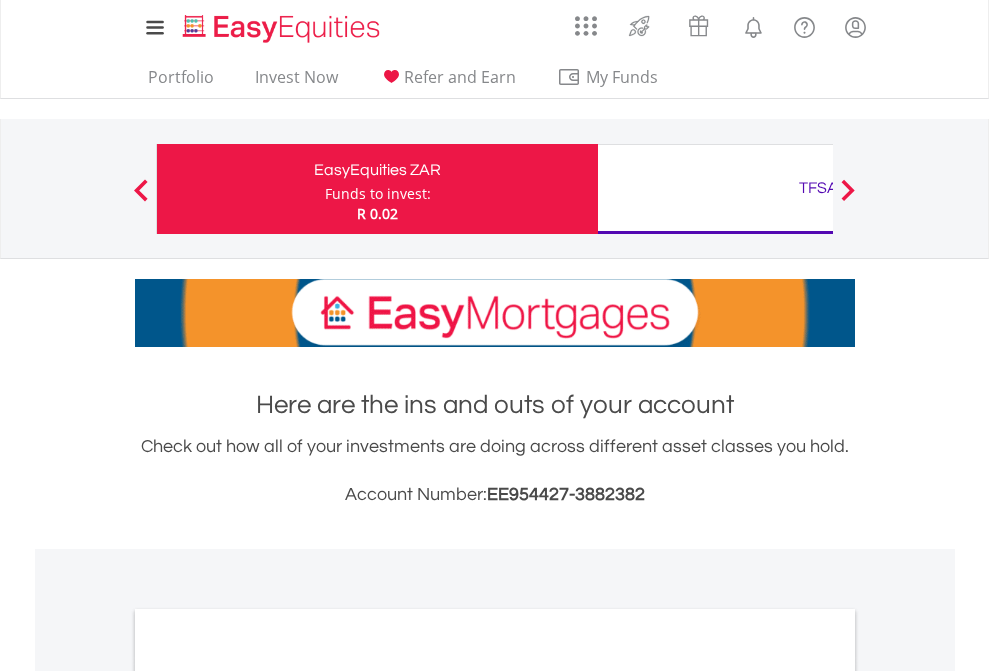 click on "Funds to invest:" at bounding box center [378, 194] 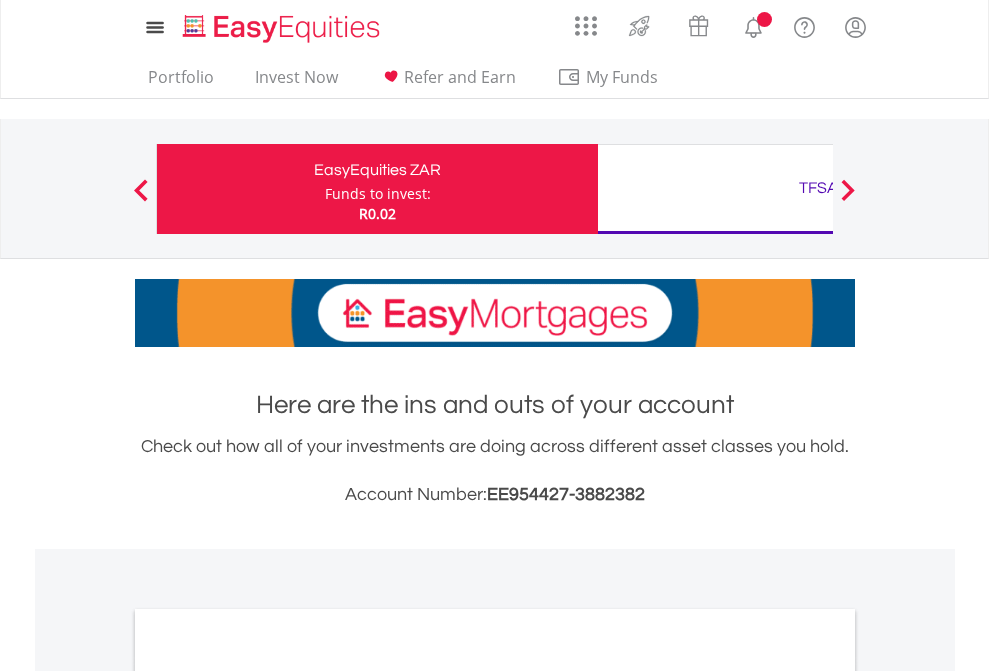 scroll, scrollTop: 0, scrollLeft: 0, axis: both 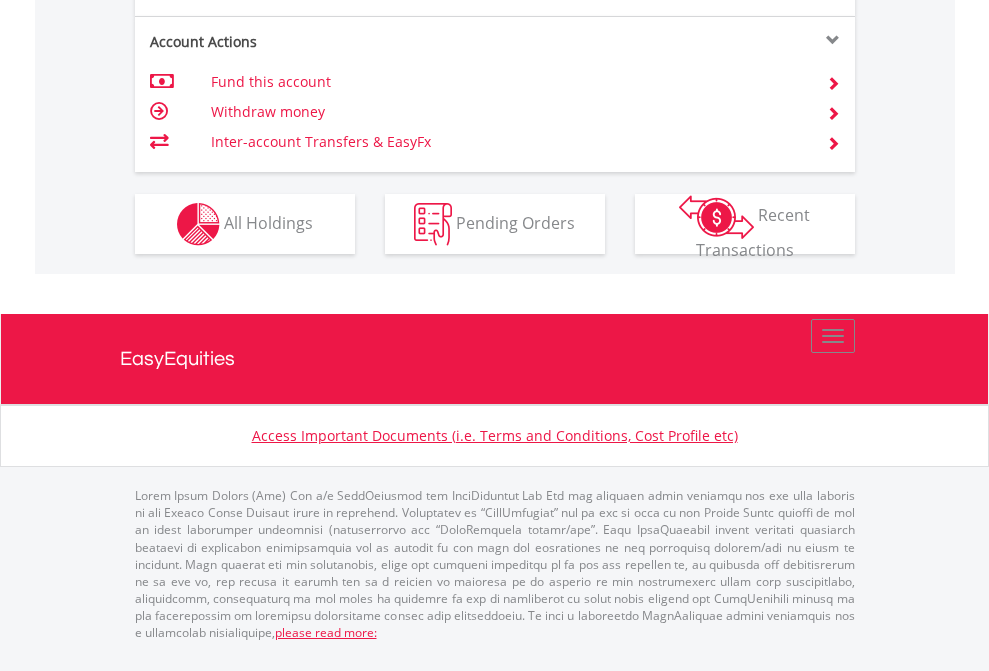 click on "Investment types" at bounding box center [706, -337] 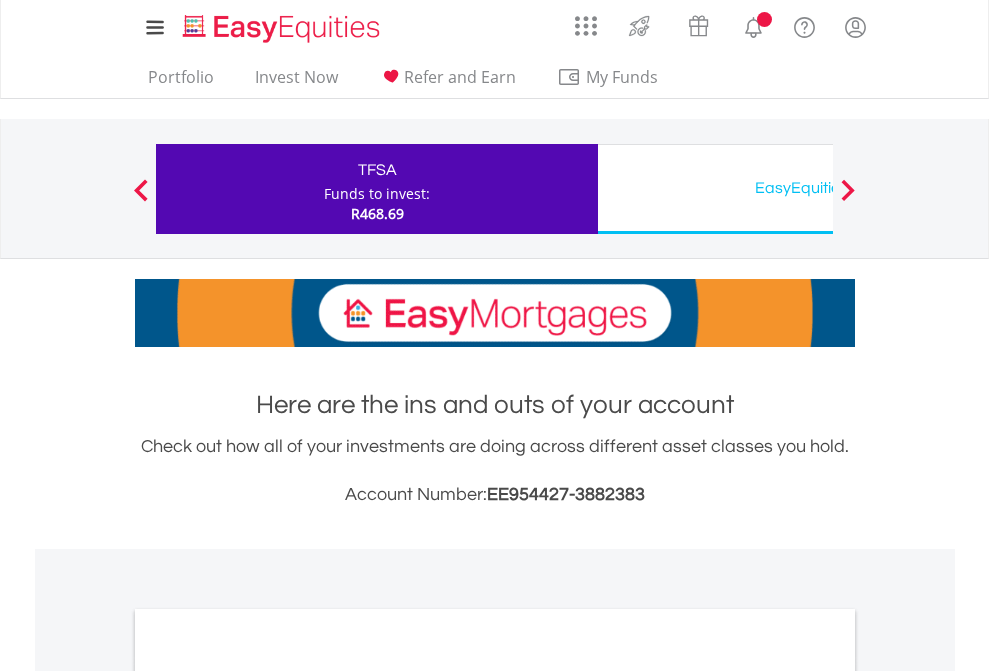 scroll, scrollTop: 0, scrollLeft: 0, axis: both 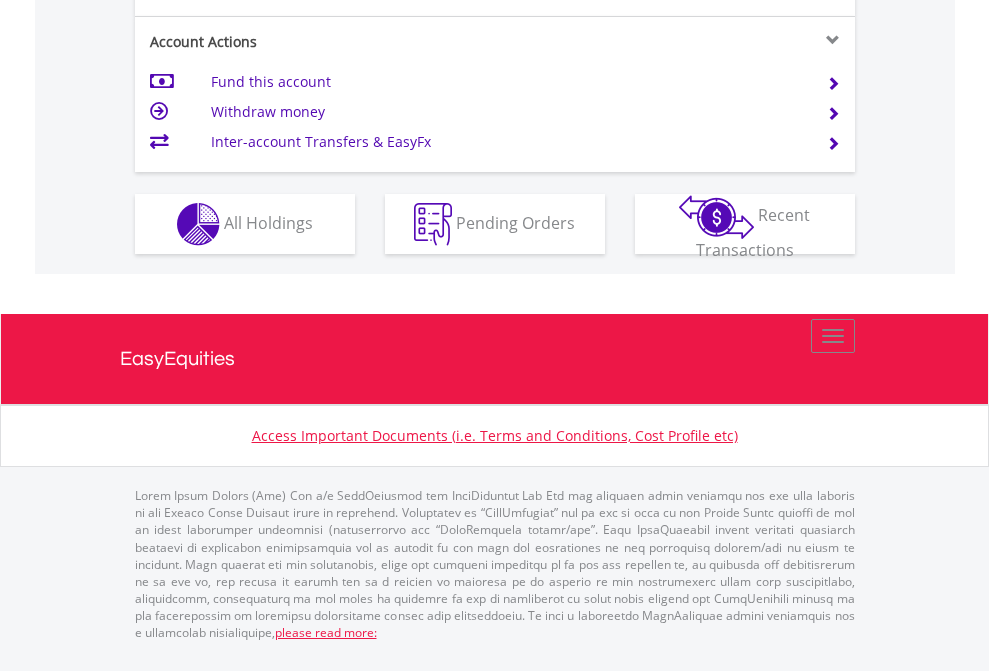 click on "Investment types" at bounding box center (706, -337) 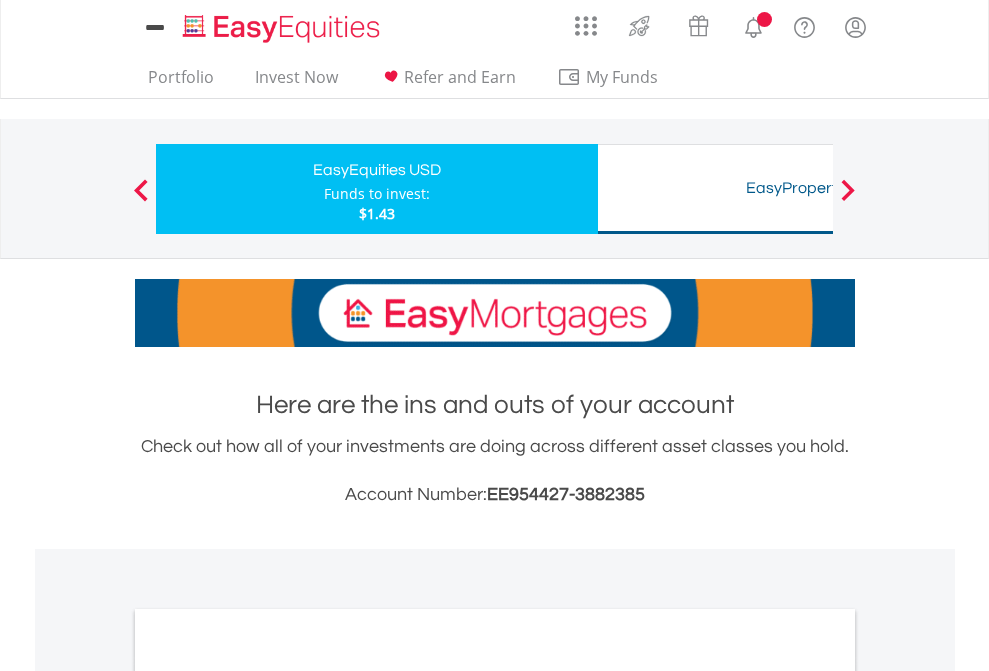 scroll, scrollTop: 0, scrollLeft: 0, axis: both 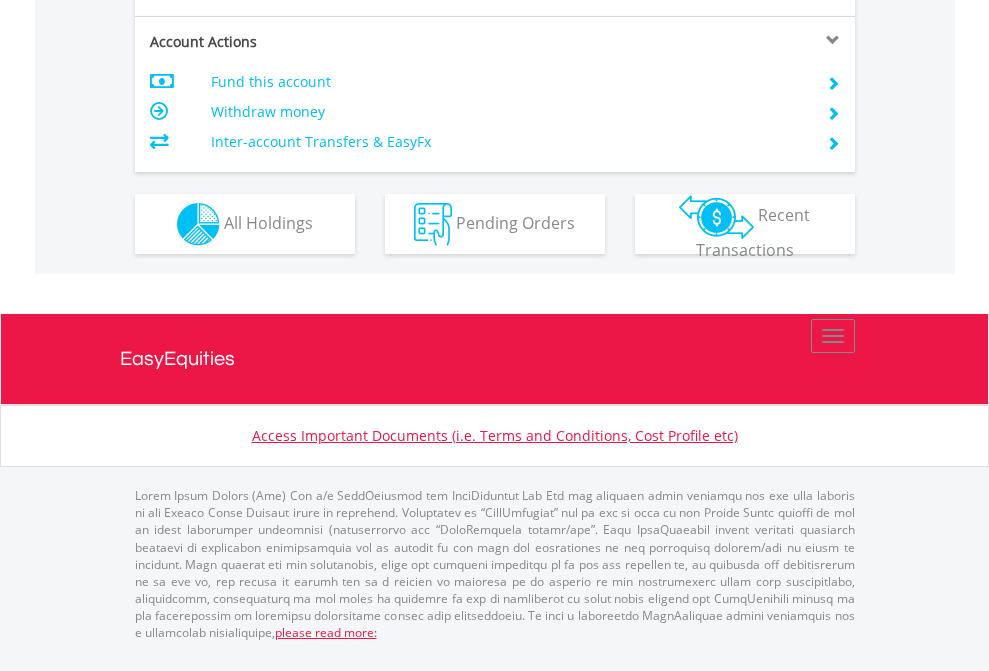 click on "Investment types" at bounding box center (706, -337) 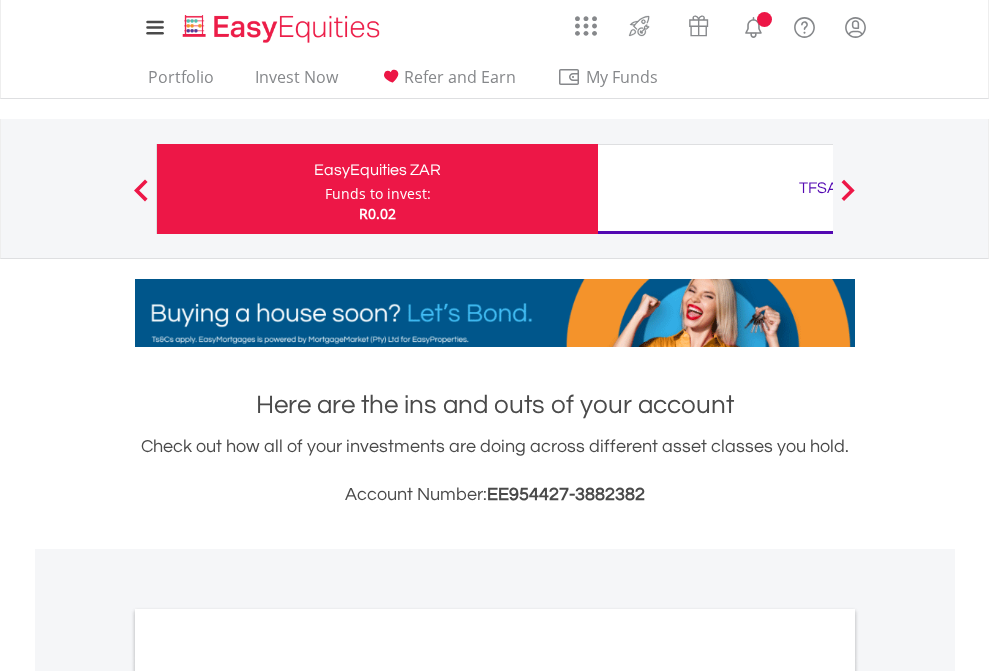 scroll, scrollTop: 0, scrollLeft: 0, axis: both 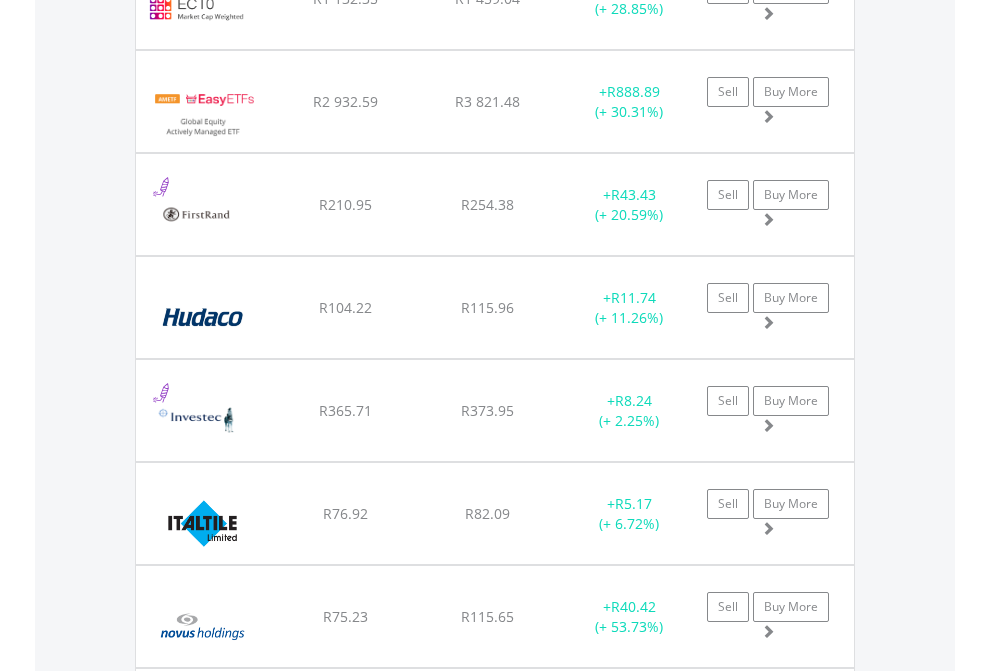click on "TFSA" at bounding box center (818, -2196) 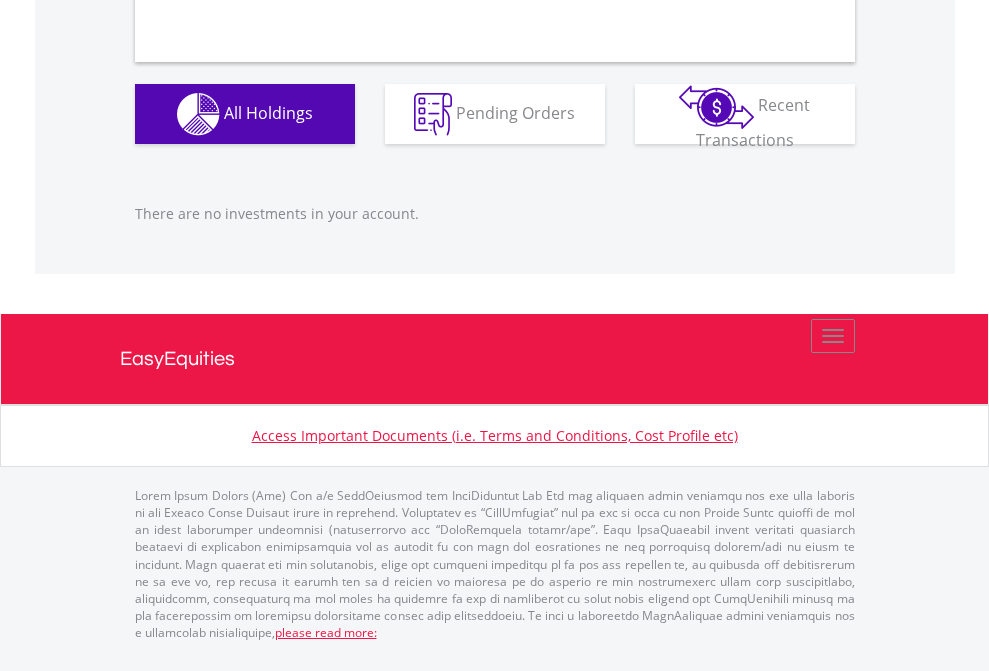 scroll, scrollTop: 2027, scrollLeft: 0, axis: vertical 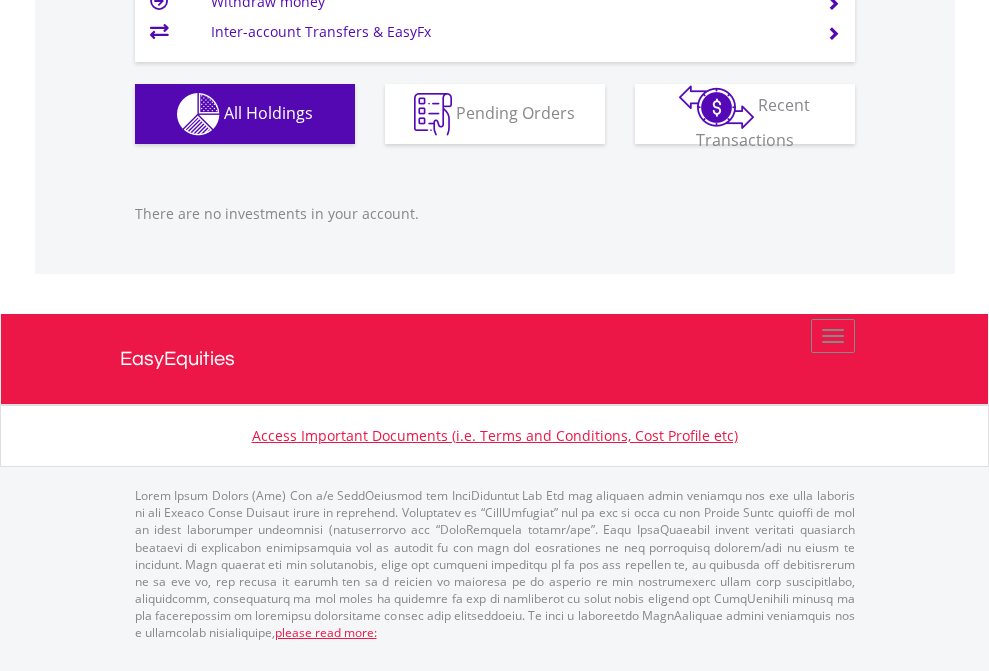 click on "EasyEquities USD" at bounding box center (818, -1206) 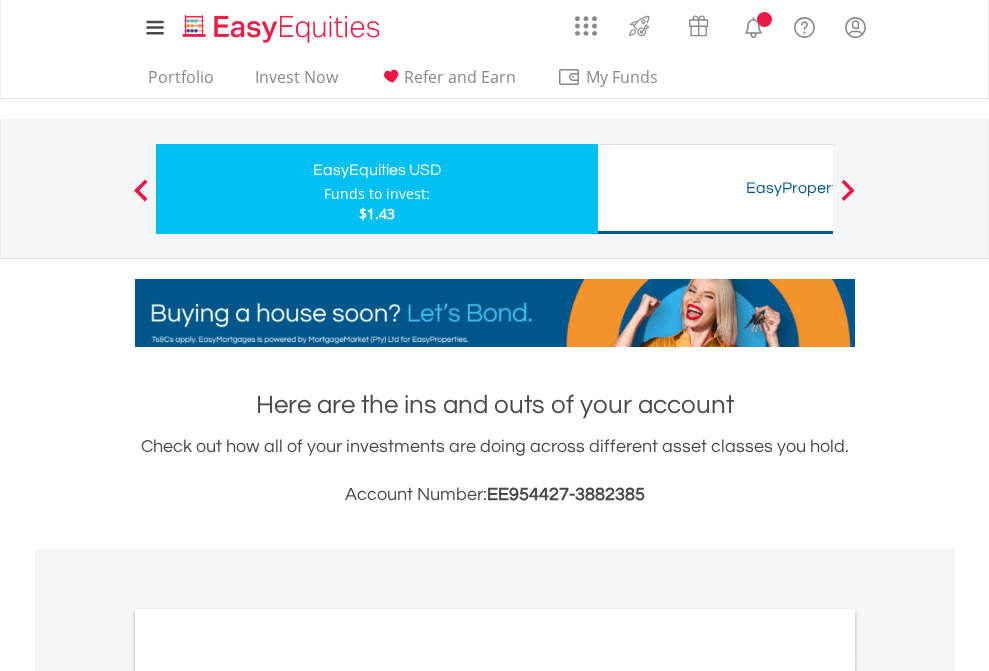 scroll, scrollTop: 1202, scrollLeft: 0, axis: vertical 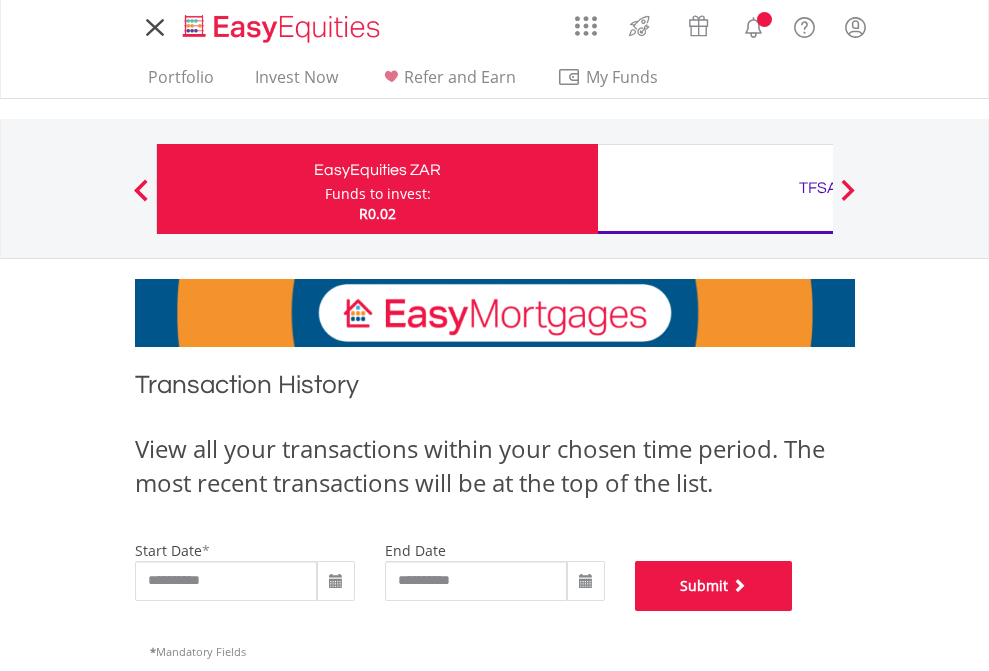 click on "Submit" at bounding box center (714, 586) 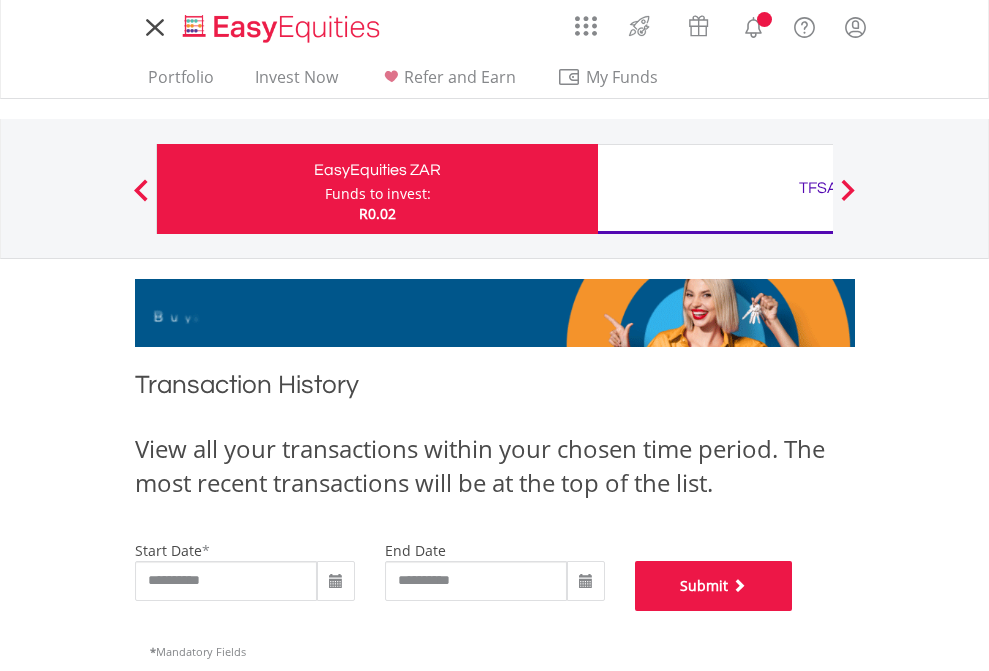 scroll, scrollTop: 811, scrollLeft: 0, axis: vertical 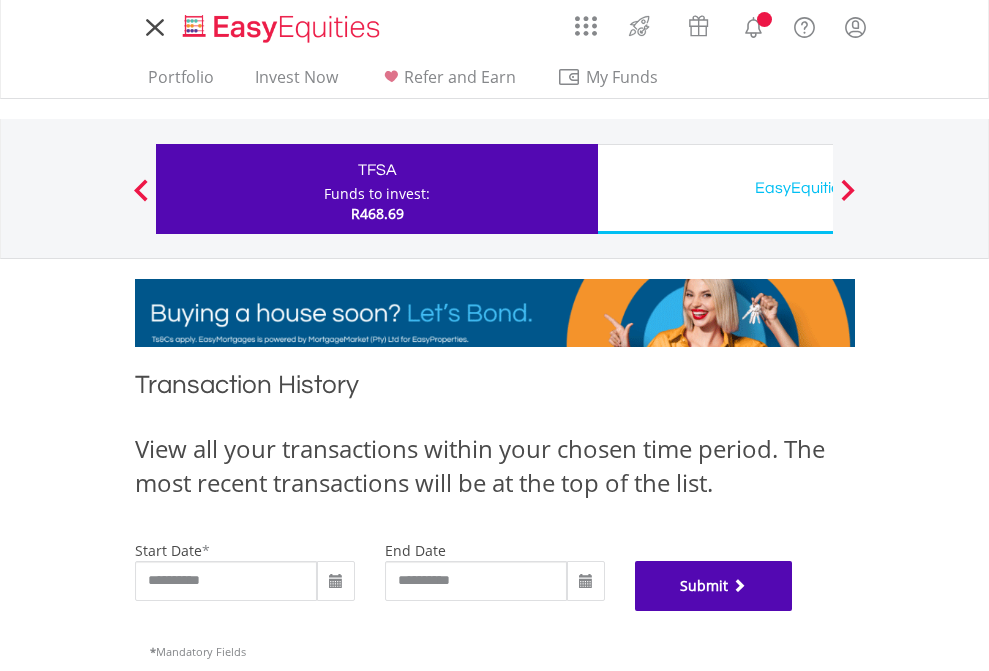 click on "Submit" at bounding box center (714, 586) 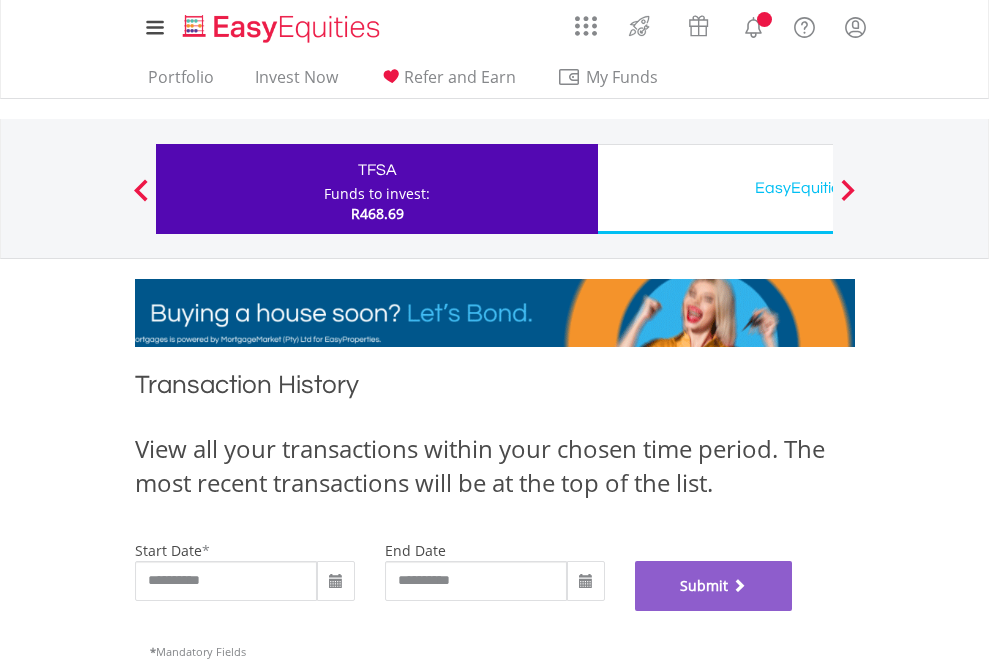 scroll, scrollTop: 811, scrollLeft: 0, axis: vertical 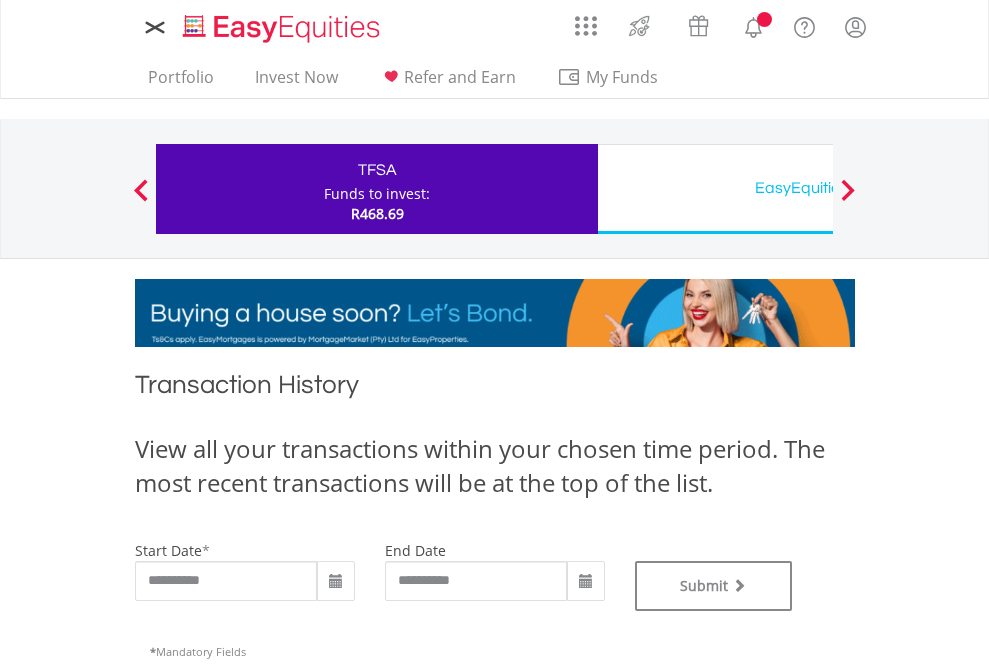 click on "EasyEquities USD" at bounding box center (818, 188) 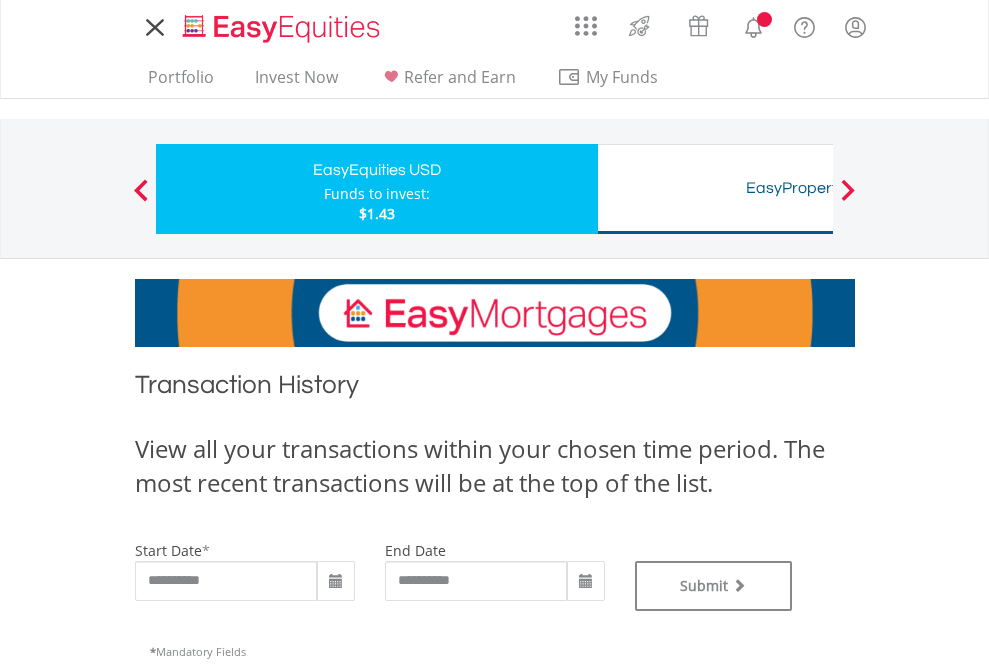 scroll, scrollTop: 0, scrollLeft: 0, axis: both 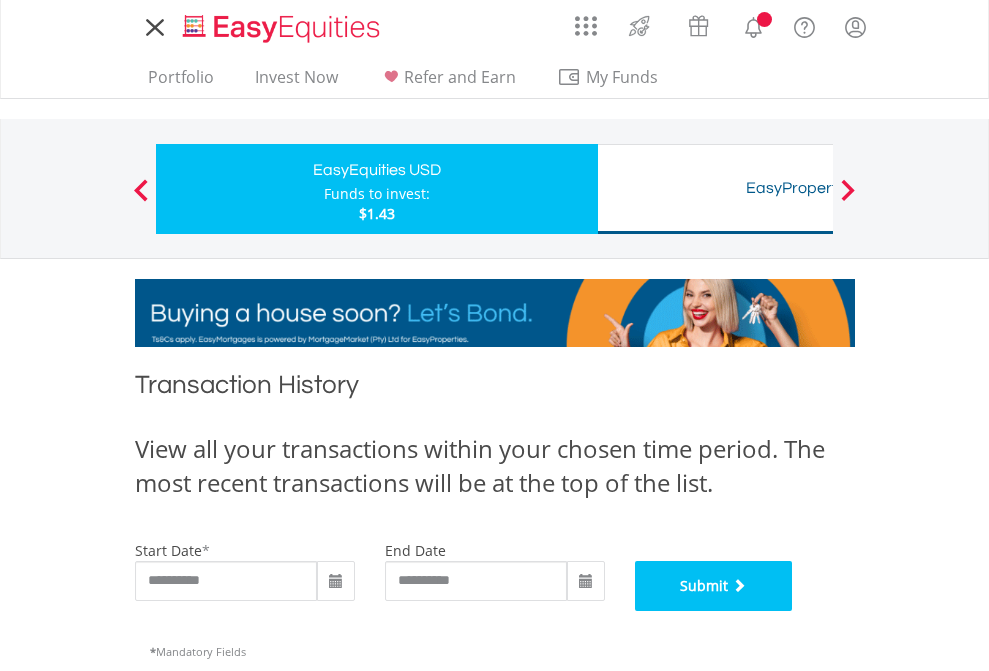 click on "Submit" at bounding box center (714, 586) 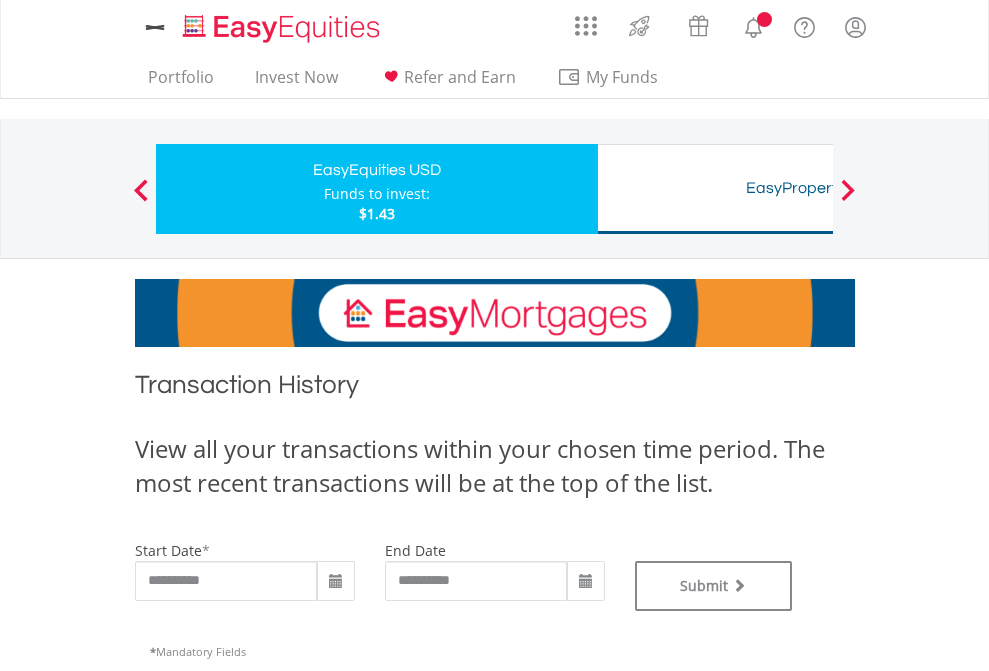 scroll, scrollTop: 0, scrollLeft: 0, axis: both 